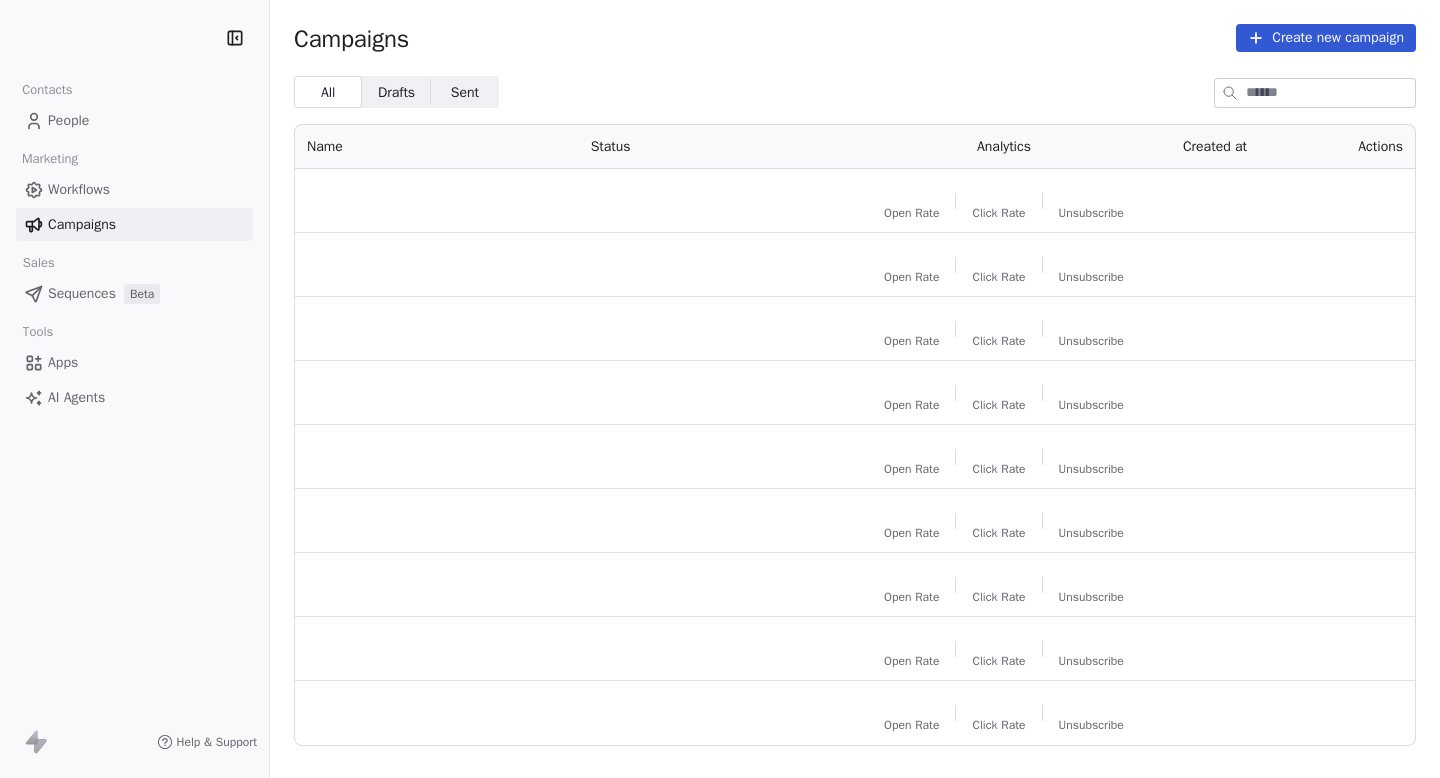 scroll, scrollTop: 0, scrollLeft: 0, axis: both 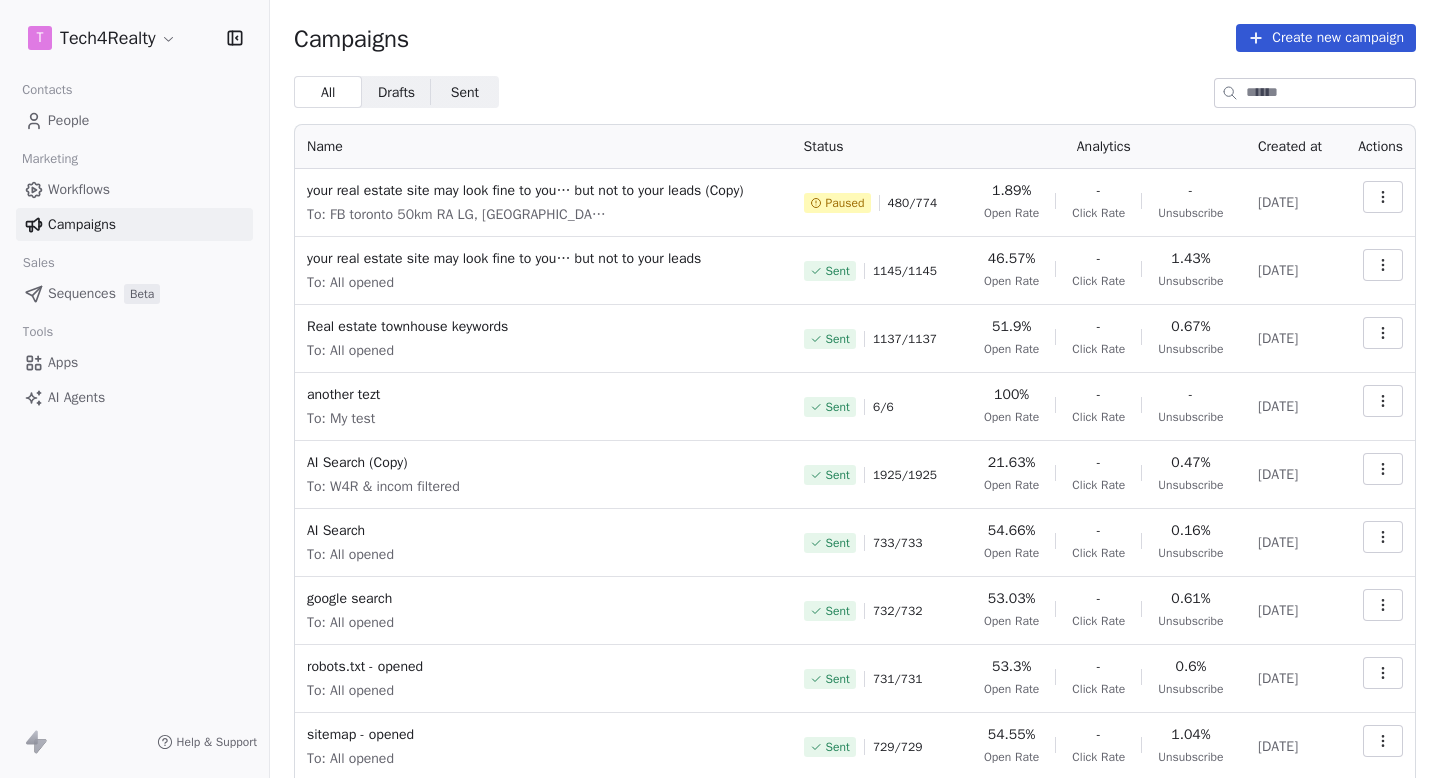 click on "T Tech4Realty Contacts People Marketing Workflows Campaigns Sales Sequences Beta Tools Apps AI Agents Help & Support Campaigns  Create new campaign All All Drafts Drafts Sent Sent Name Status Analytics Created at Actions your real estate site may look fine to you… but not to your leads  (Copy) To: FB toronto 50km RA LG, [GEOGRAPHIC_DATA] 50 KM LG, Miami LG, LP Pc, PC previous, PRC Till [DATE], T4R - Canada real estate agency BL, GR Agentsimage BL Paused 480 / 774 1.89% Open Rate - Click Rate - Unsubscribe [DATE] your real estate site may look fine to you… but not to your leads  To: All opened Sent 1145 / 1145 46.57% Open Rate - Click Rate 1.43% Unsubscribe [DATE] Real estate townhouse keywords To: All opened Sent 1137 / 1137 51.9% Open Rate - Click Rate 0.67% Unsubscribe [DATE] another tezt To: My test Sent 6 / 6 100% Open Rate - Click Rate - Unsubscribe [DATE] AI Search (Copy) To: W4R & incom filtered Sent 1925 / 1925 21.63% Open Rate - Click Rate 0.47% Unsubscribe [DATE]" at bounding box center [720, 389] 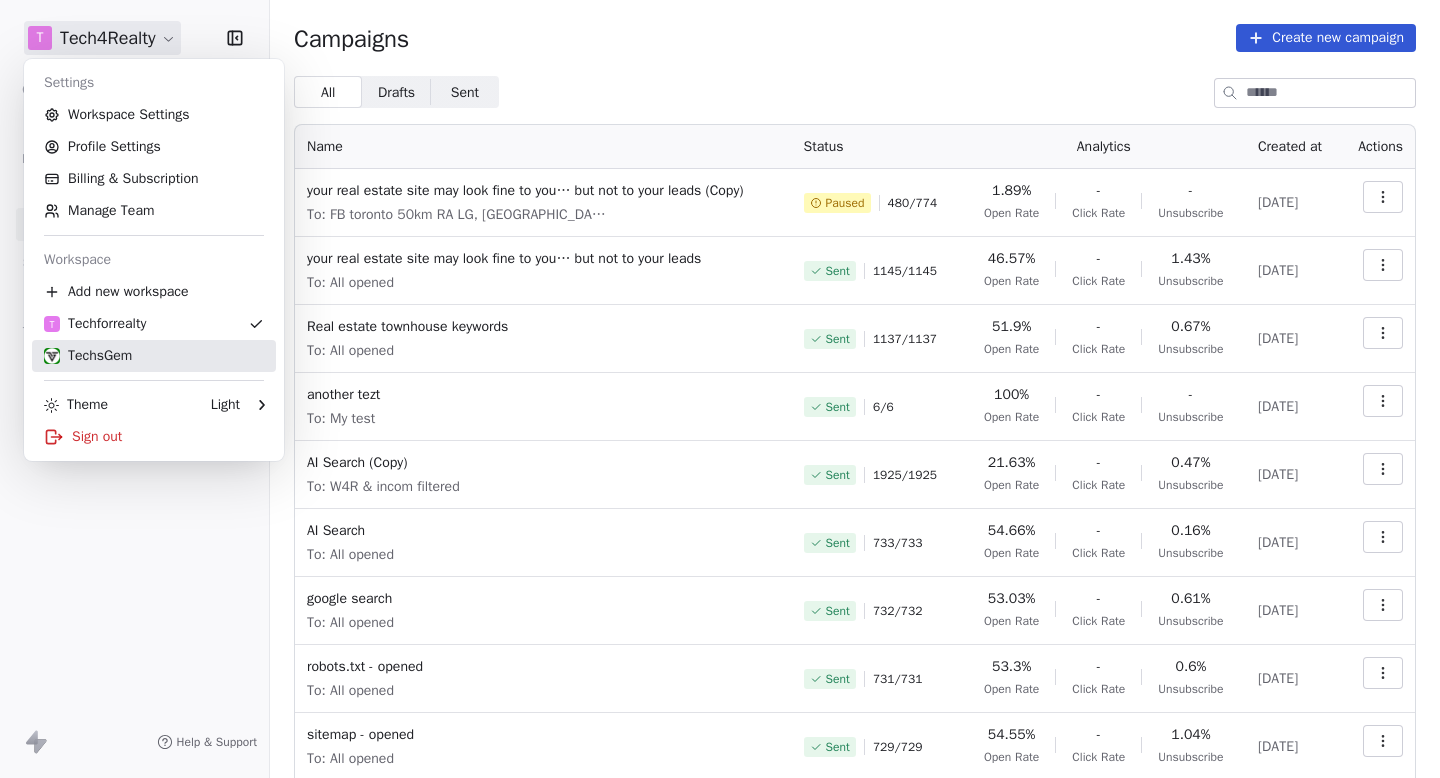 click on "TechsGem" at bounding box center (88, 356) 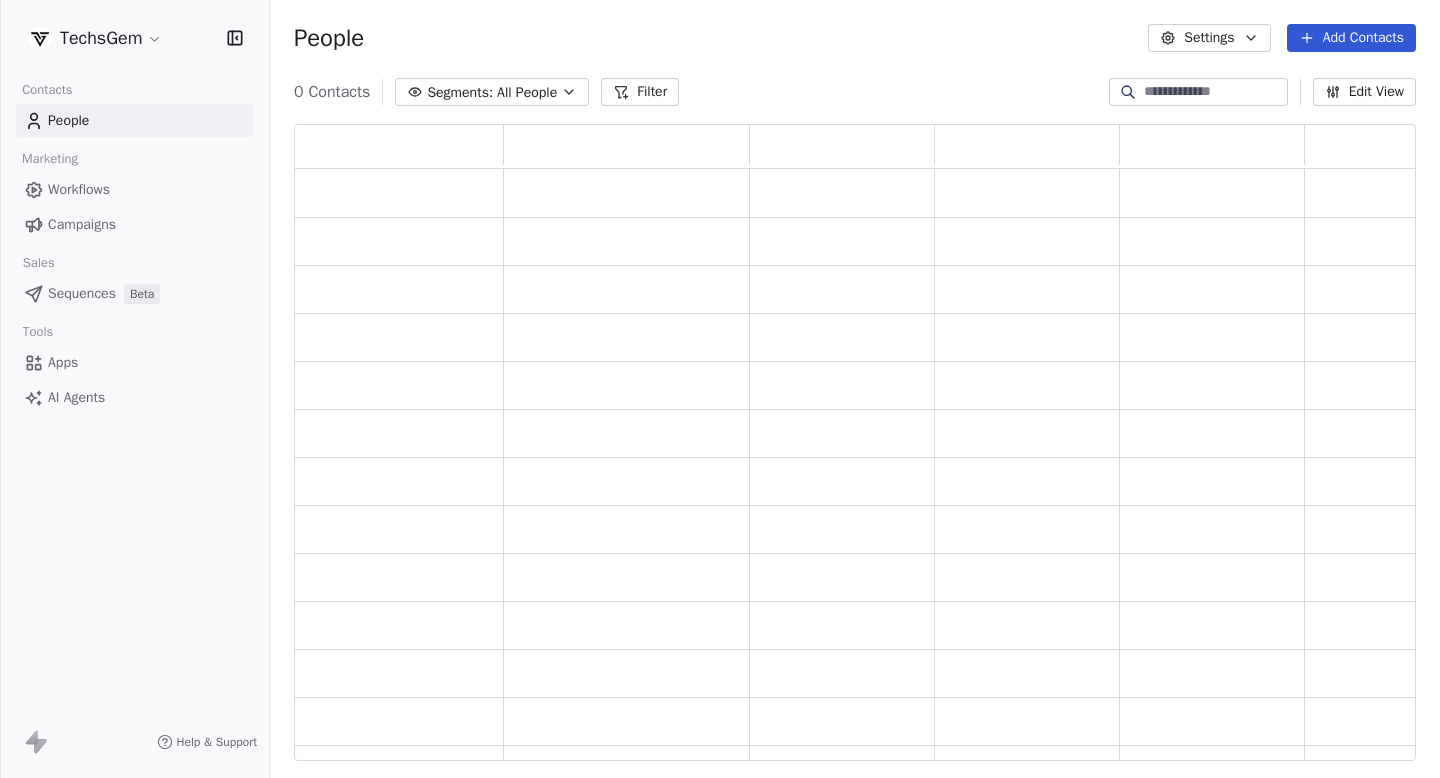 scroll, scrollTop: 1, scrollLeft: 1, axis: both 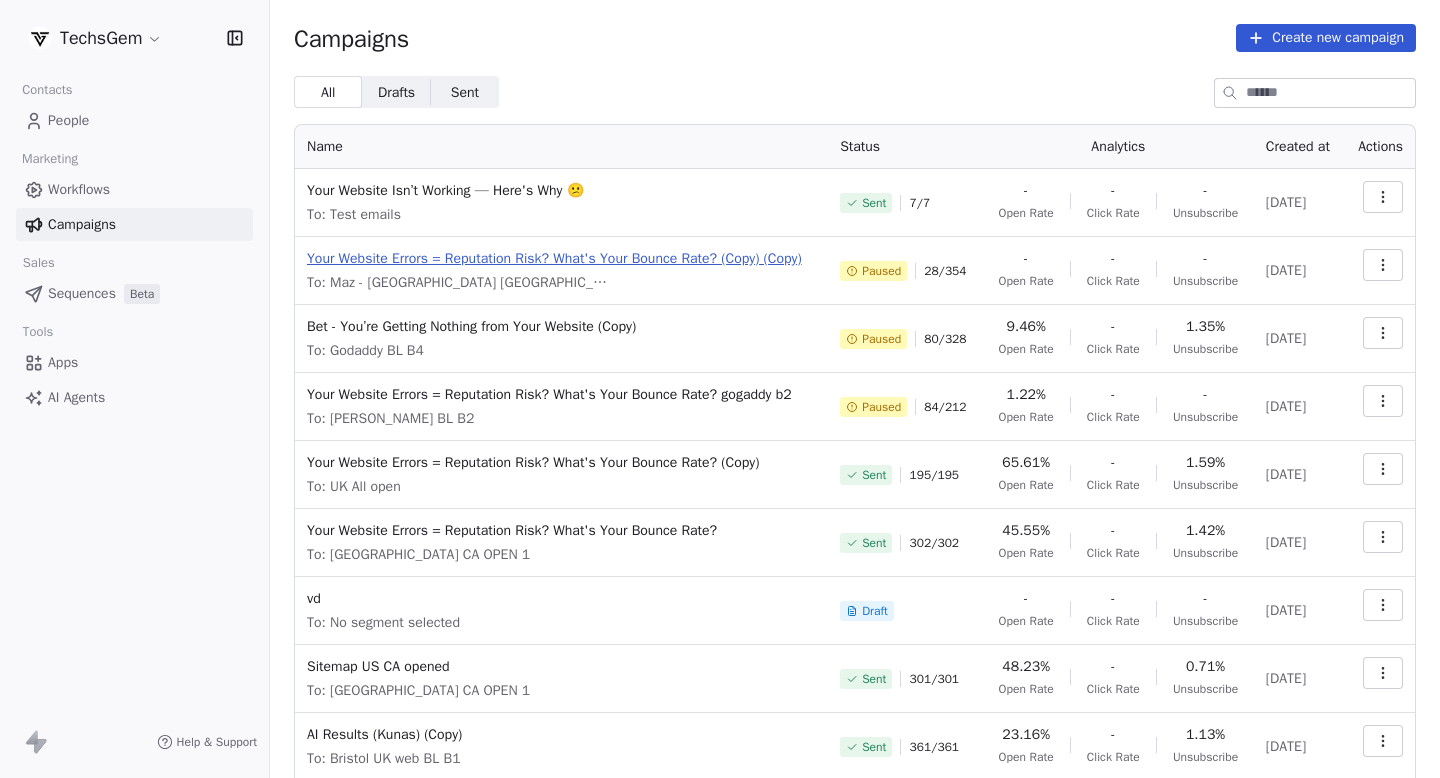 click on "Your Website Errors = Reputation Risk? What's Your Bounce Rate? (Copy) (Copy)" at bounding box center (561, 259) 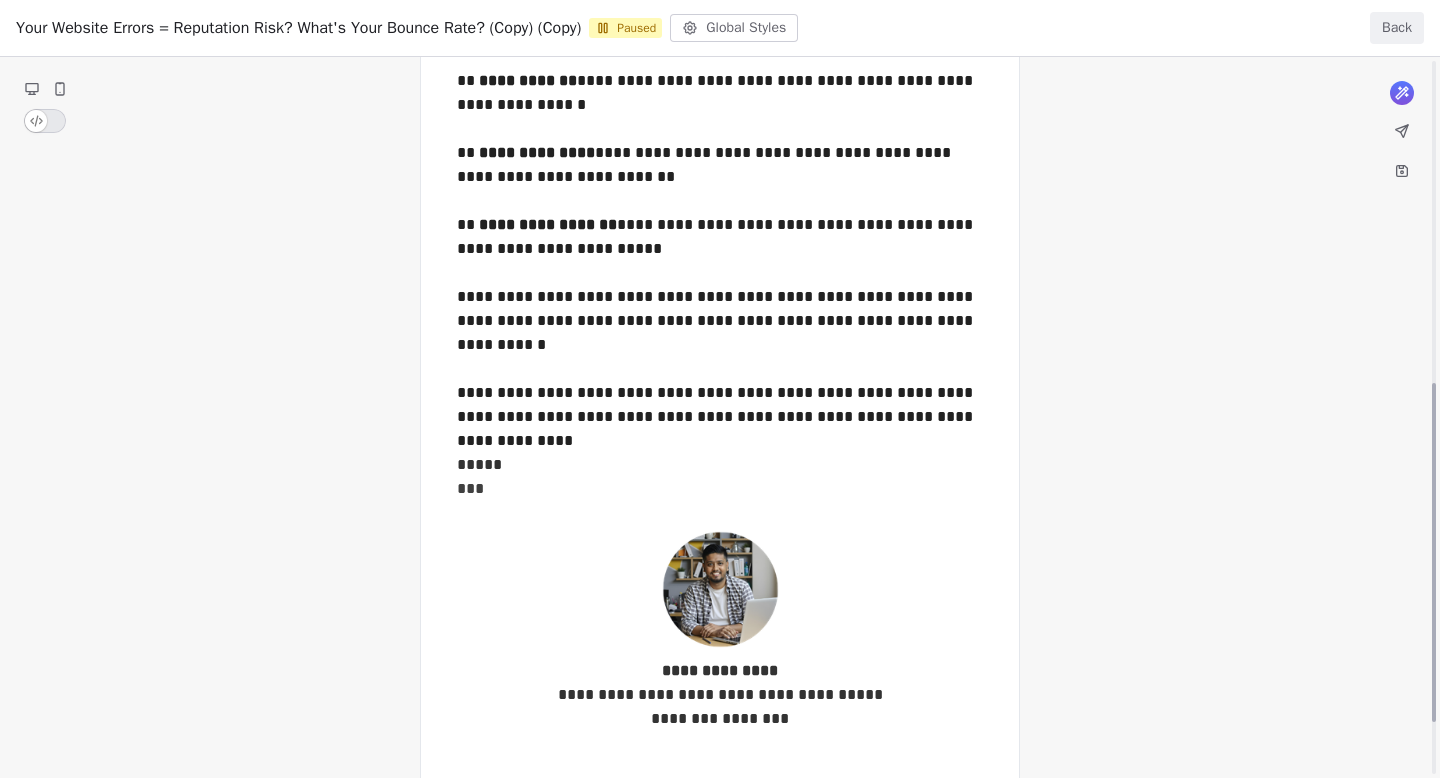 scroll, scrollTop: 796, scrollLeft: 0, axis: vertical 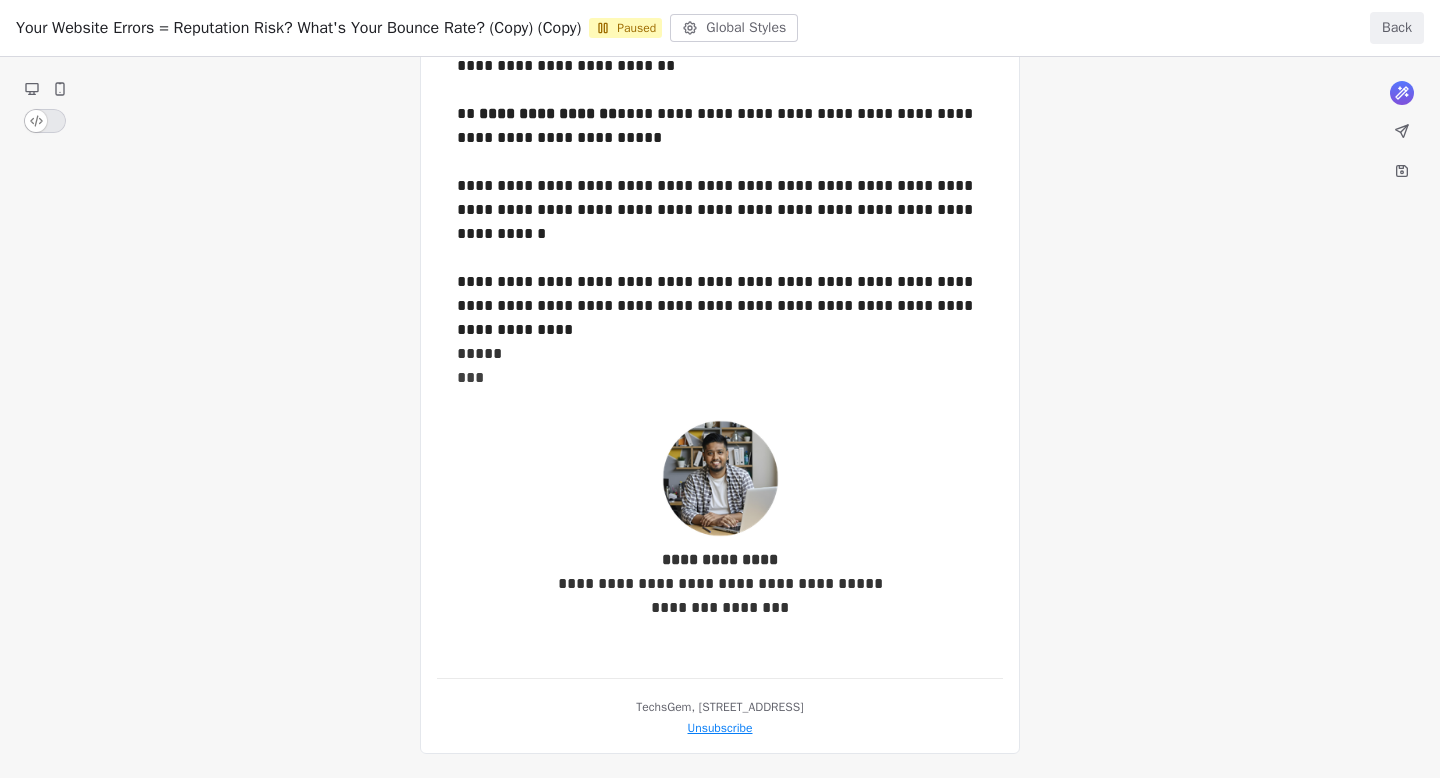 click on "Back" at bounding box center (1397, 28) 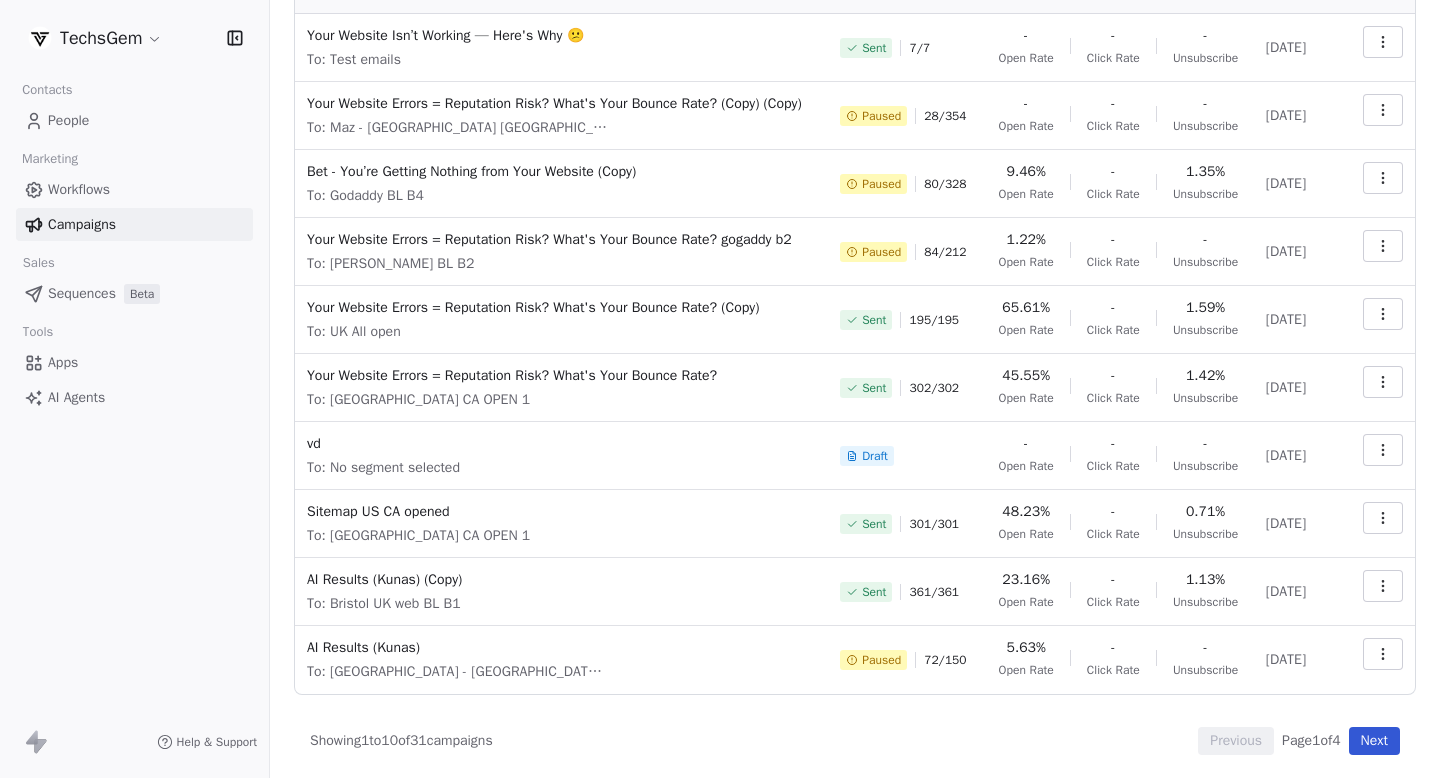 scroll, scrollTop: 0, scrollLeft: 0, axis: both 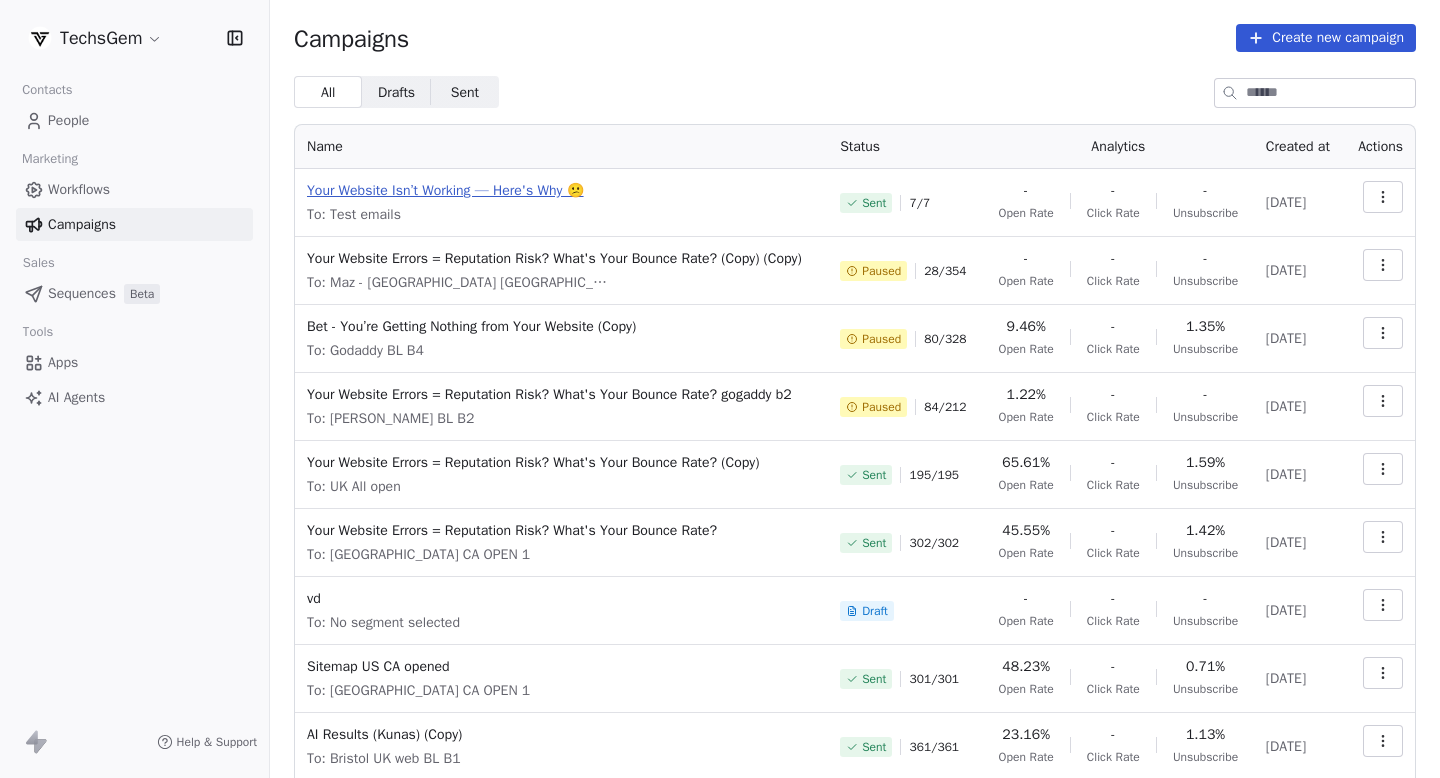 click on "Your Website Isn’t Working — Here's Why 😕" at bounding box center (561, 191) 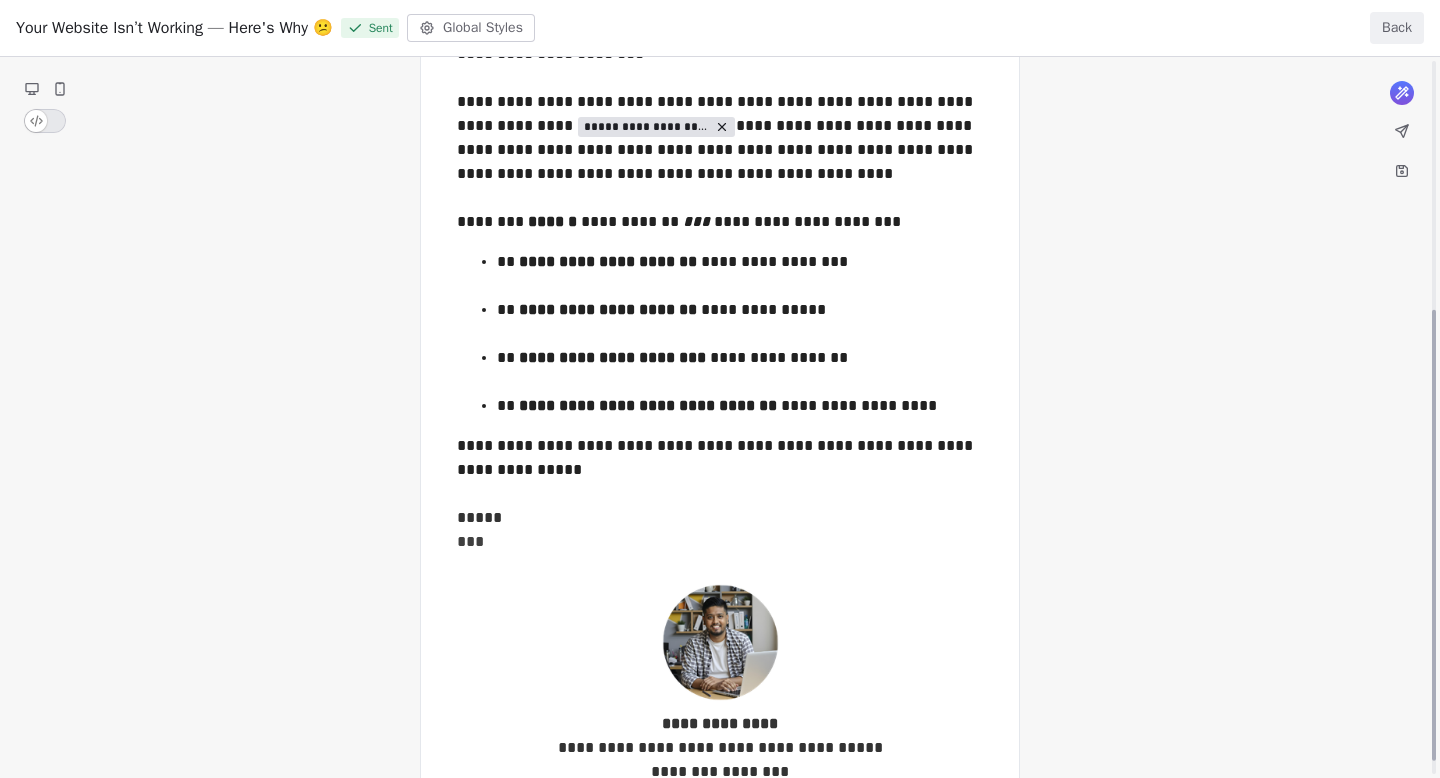 scroll, scrollTop: 0, scrollLeft: 0, axis: both 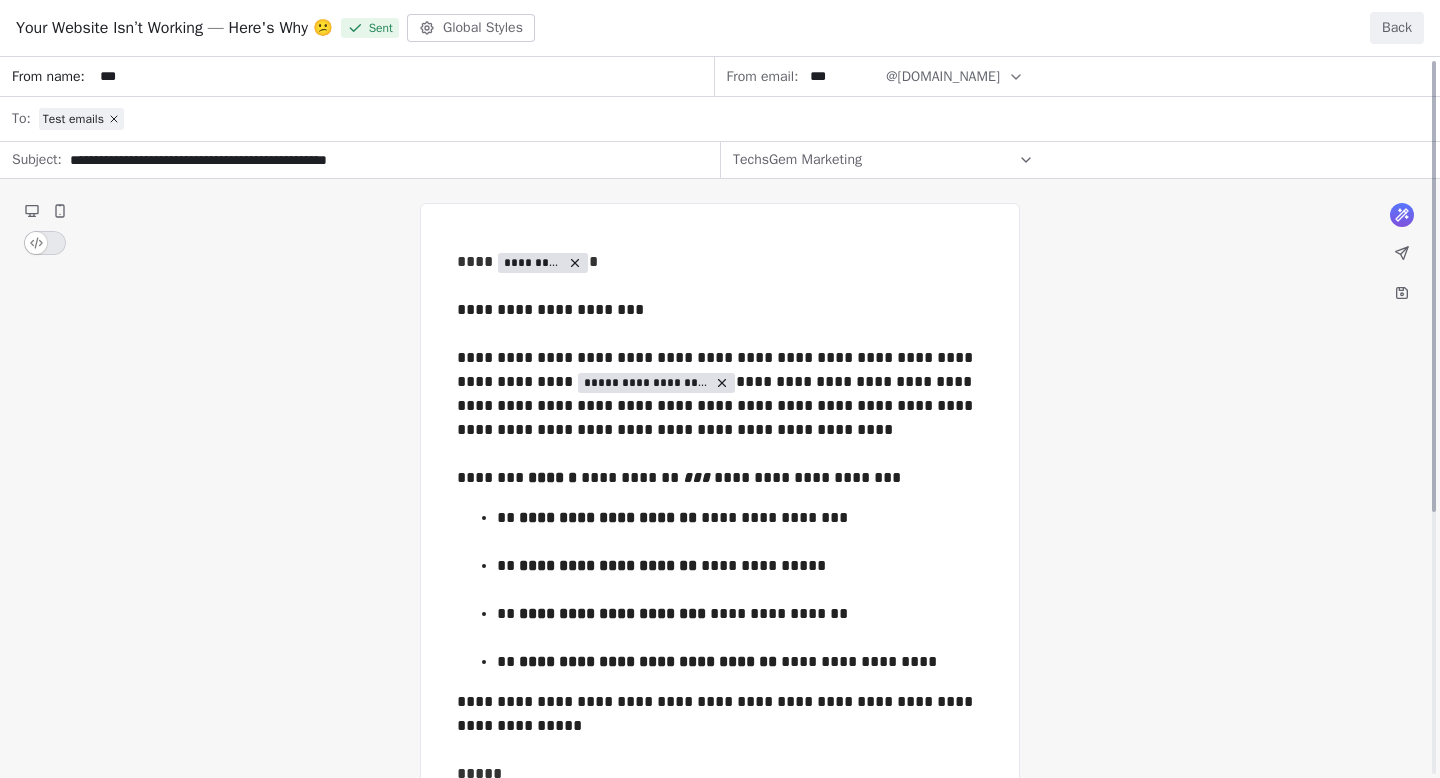 click on "Back" at bounding box center [1397, 28] 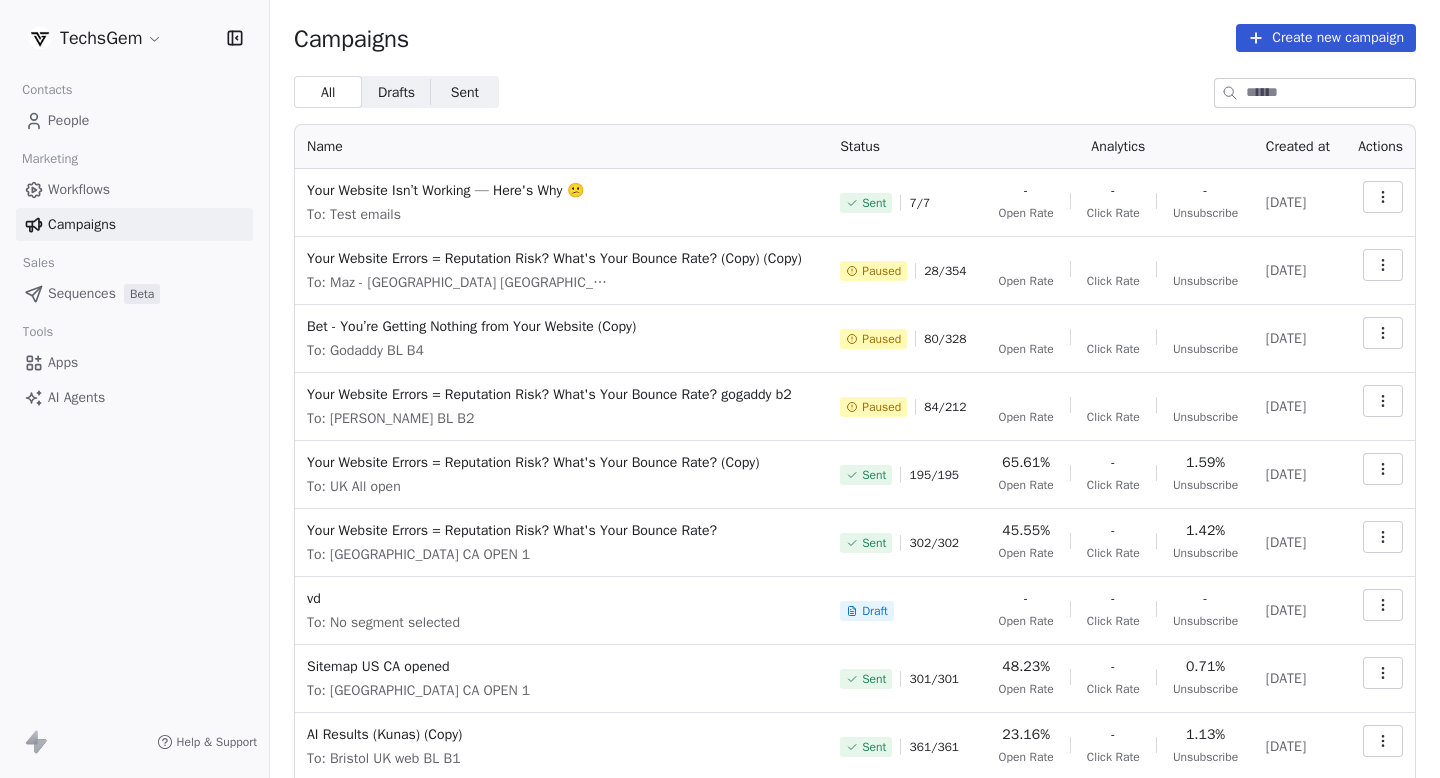click on "People" at bounding box center [134, 120] 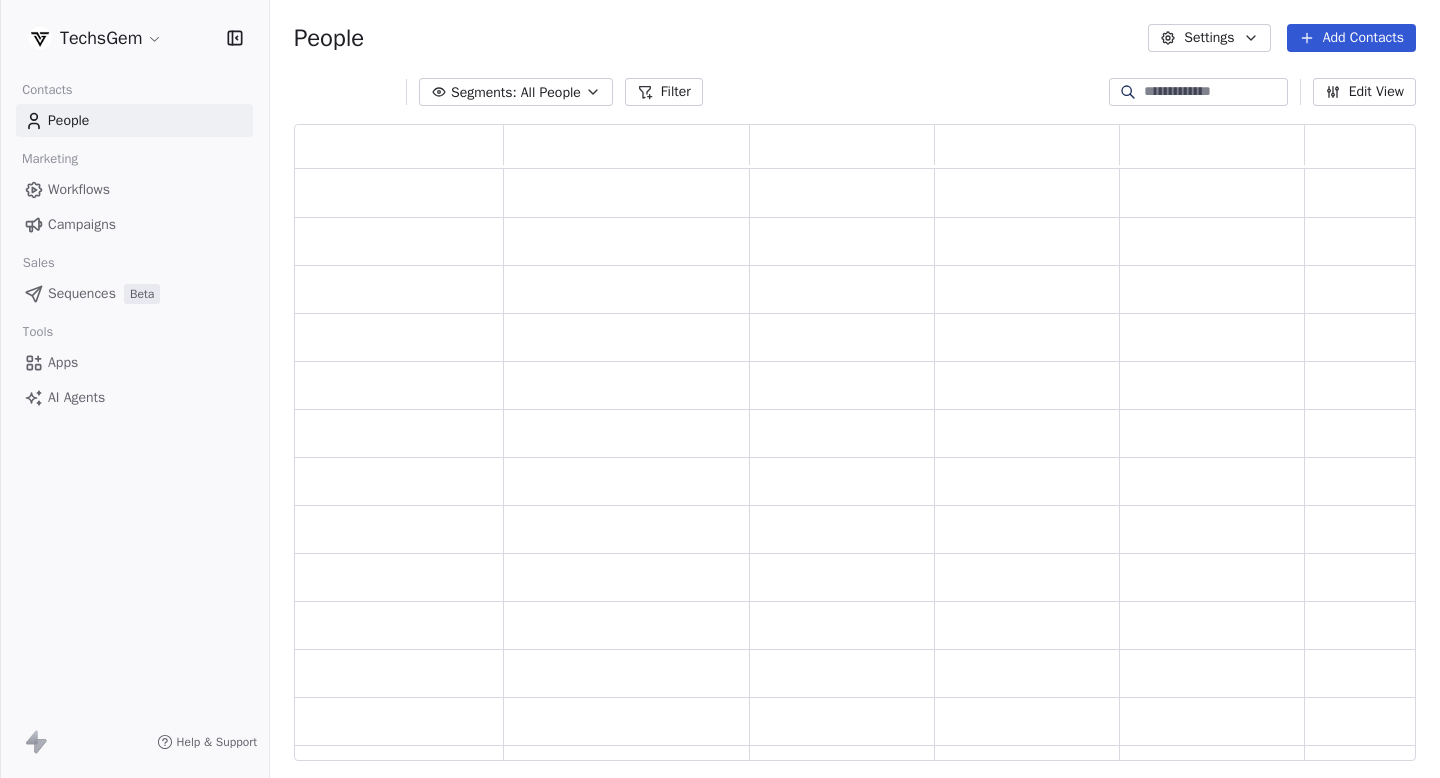scroll, scrollTop: 1, scrollLeft: 1, axis: both 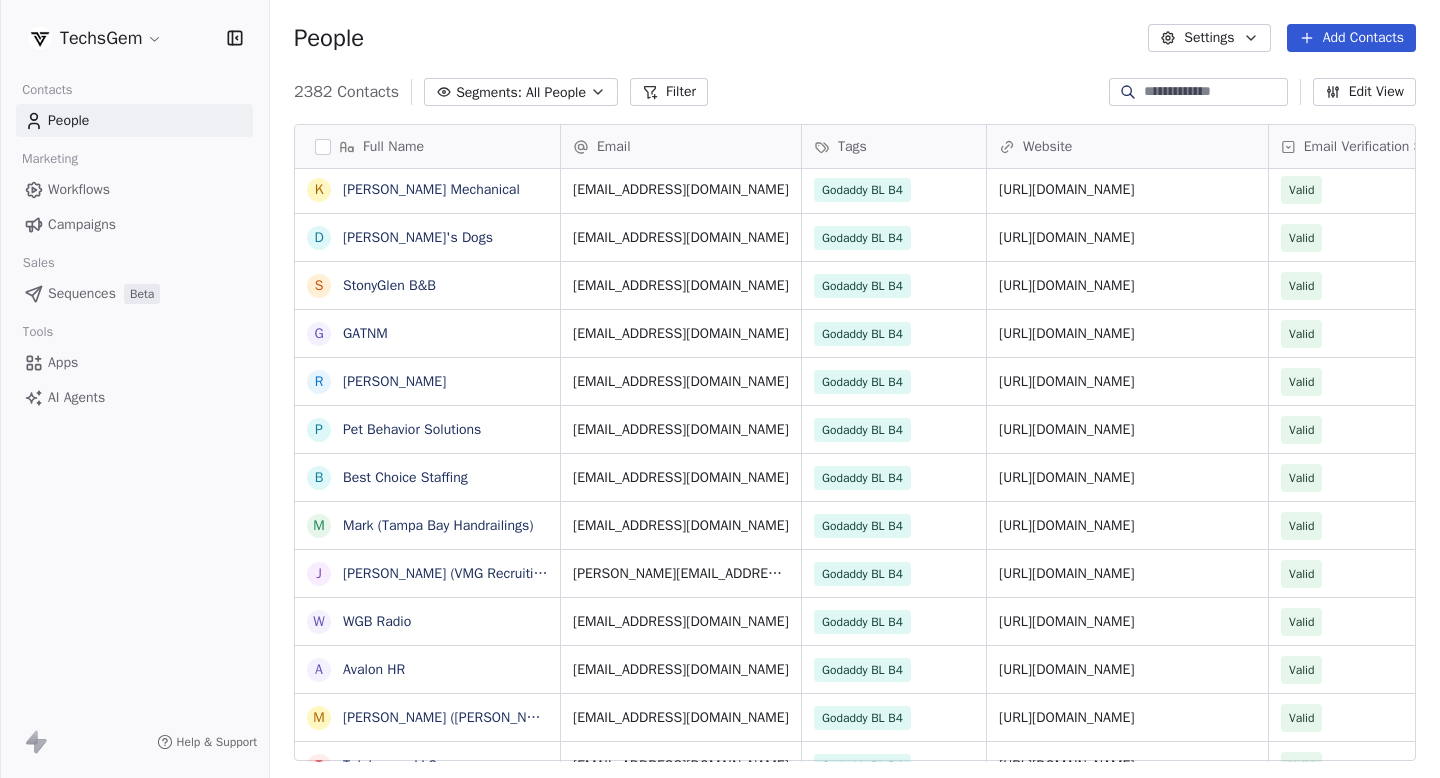 click on "Campaigns" at bounding box center [82, 224] 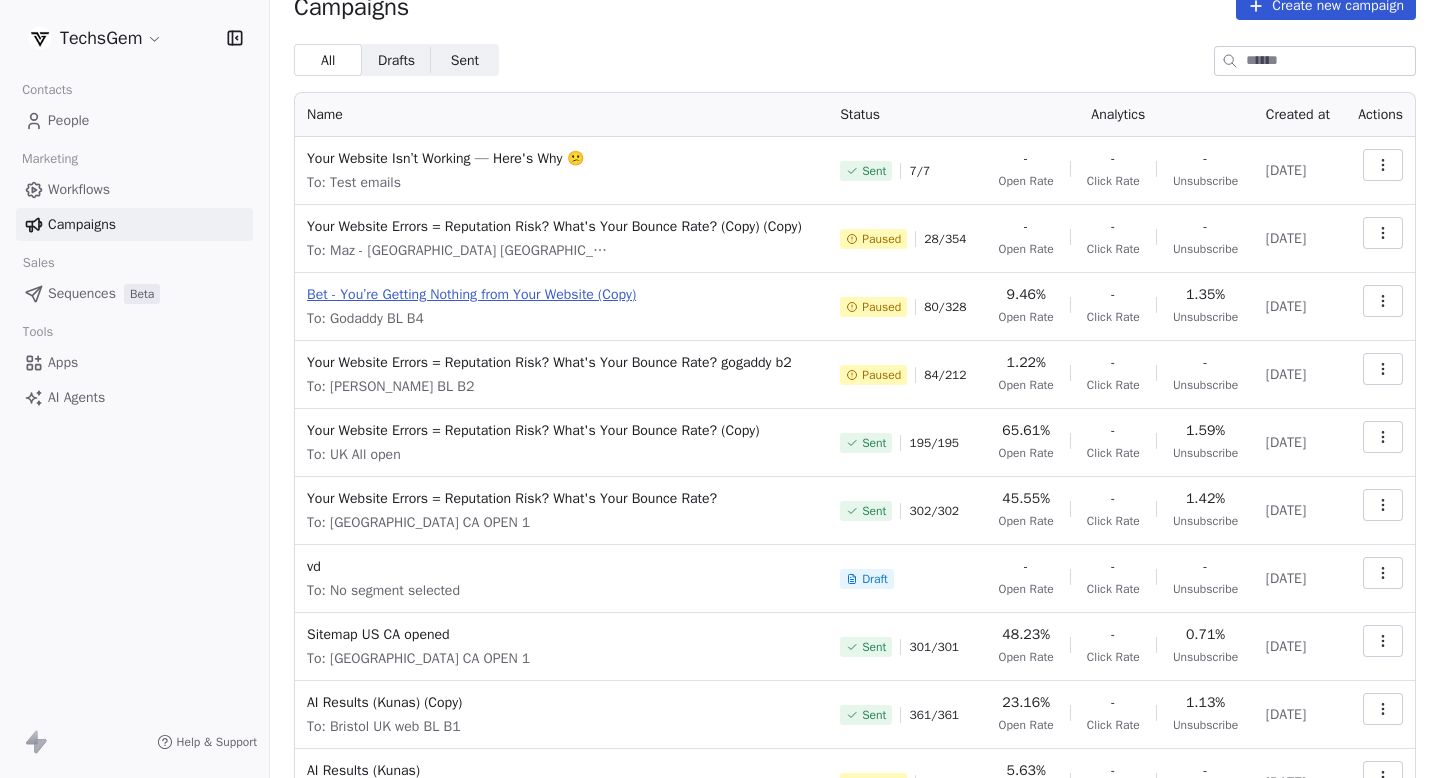 click on "Bet - You’re Getting Nothing from Your Website (Copy)" at bounding box center [561, 295] 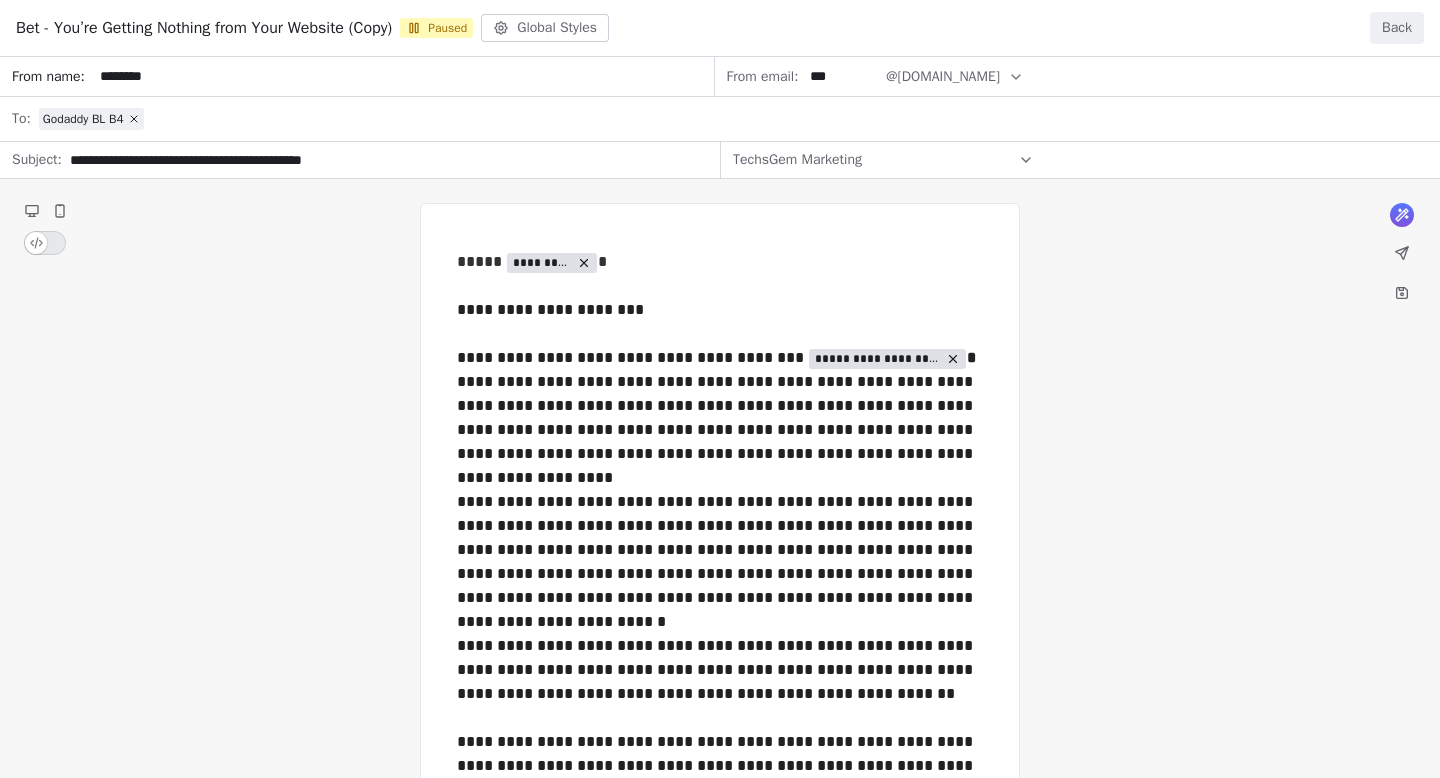 click on "Back" at bounding box center (1397, 28) 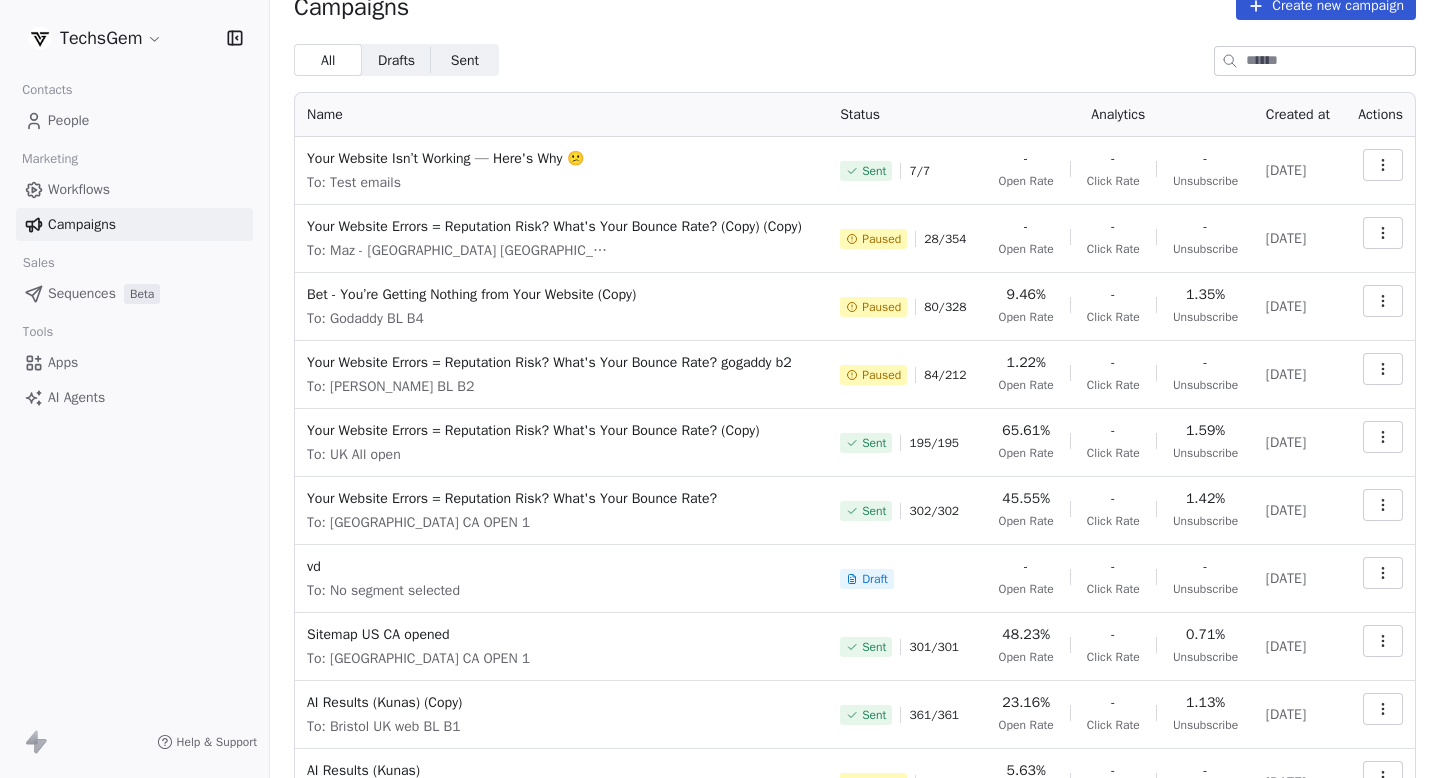 click on "People" at bounding box center [68, 120] 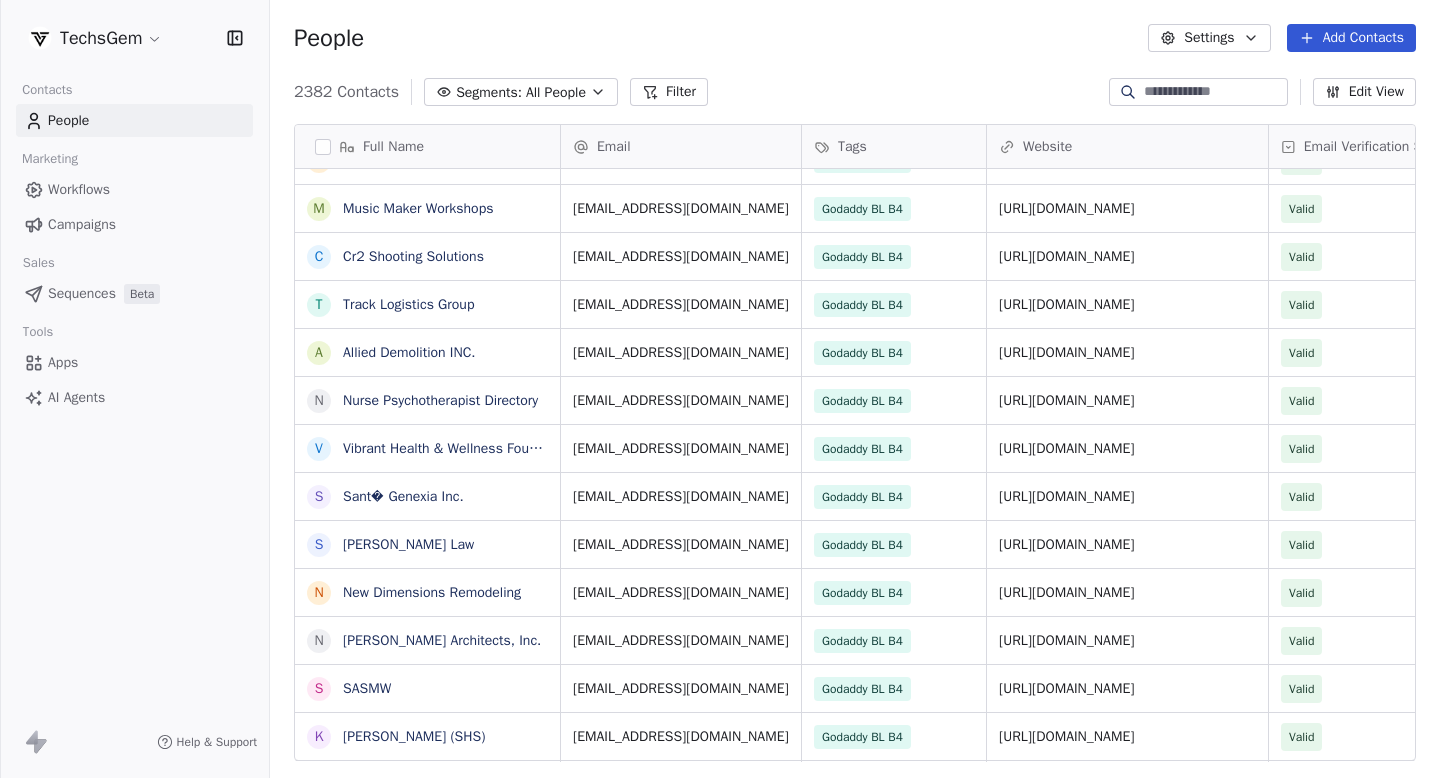 click on "Workflows" at bounding box center [79, 189] 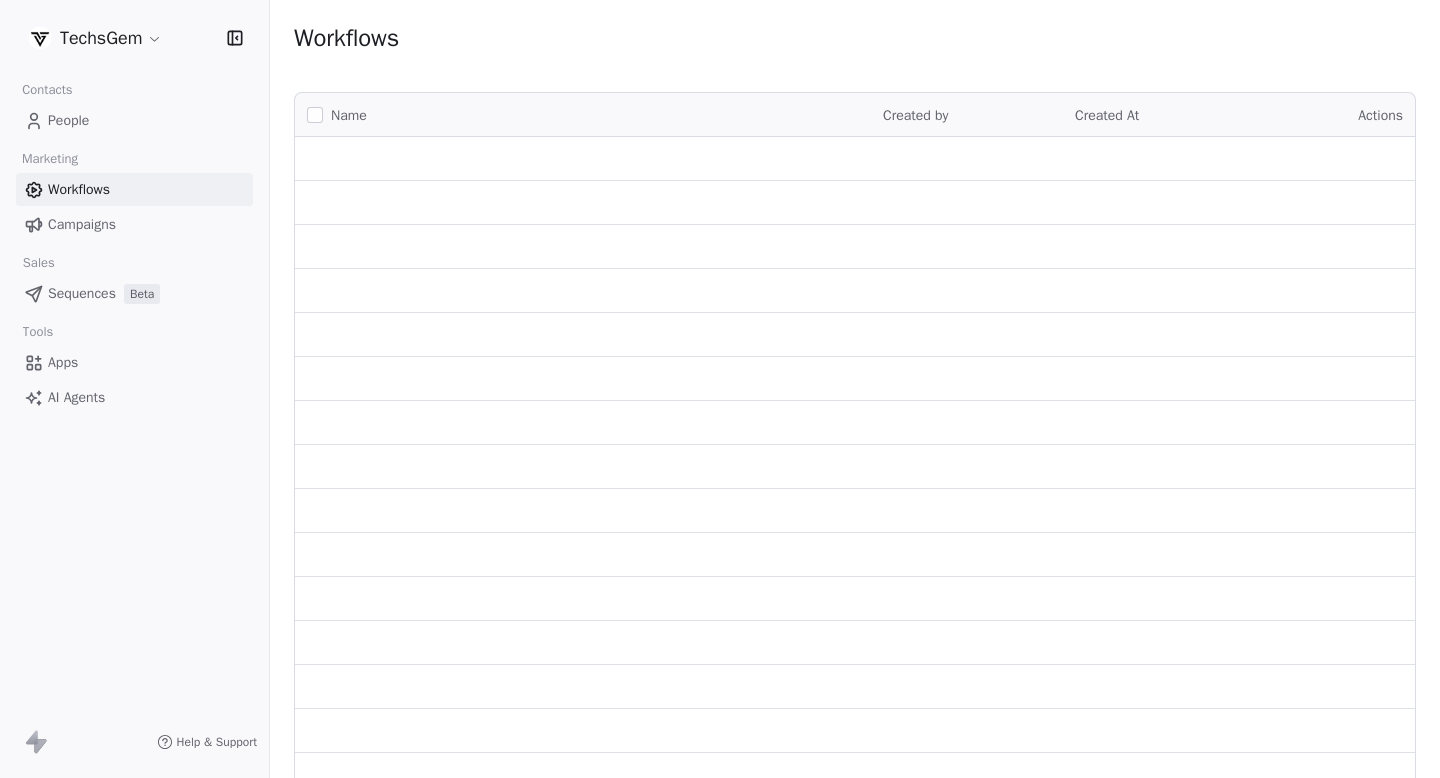 click on "Campaigns" at bounding box center [82, 224] 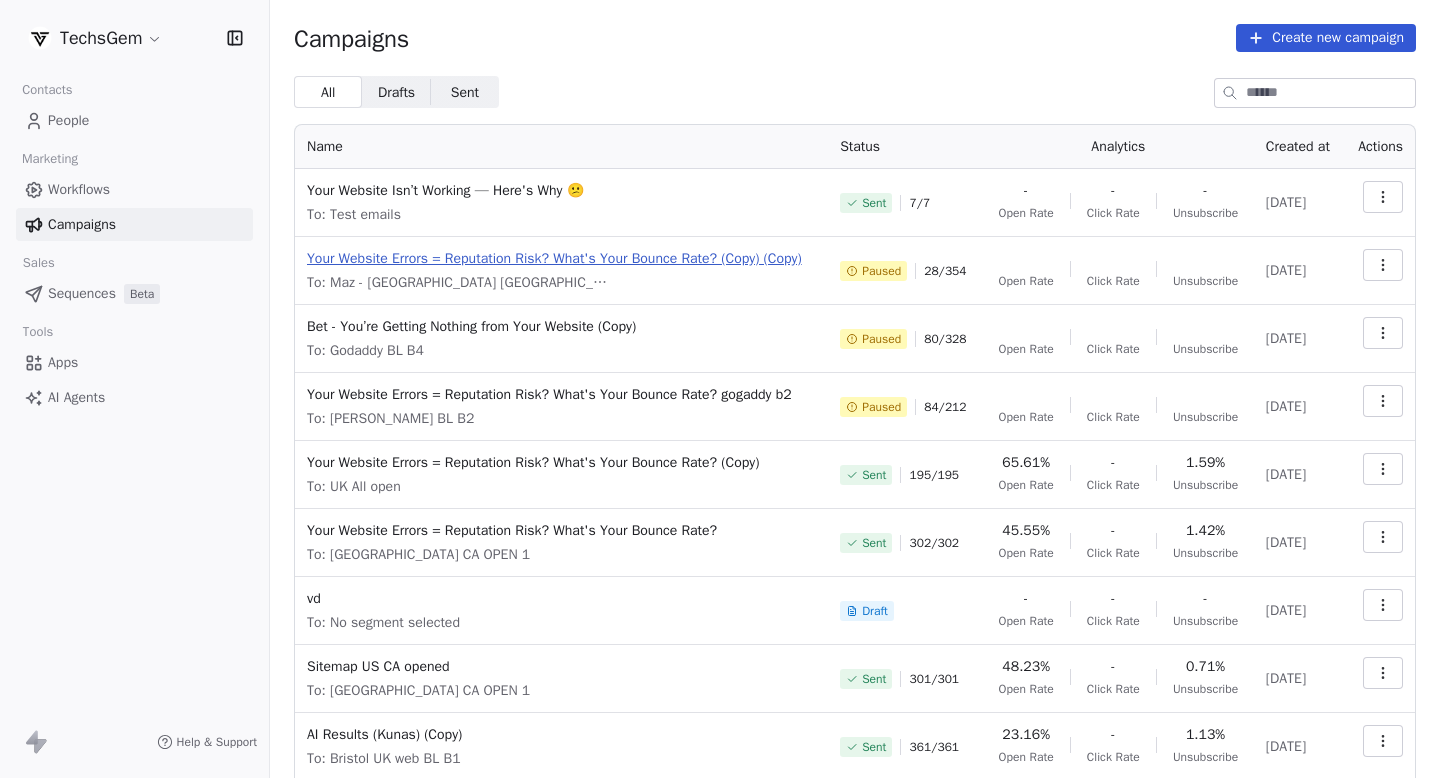 click on "Your Website Errors = Reputation Risk? What's Your Bounce Rate? (Copy) (Copy)" at bounding box center (561, 259) 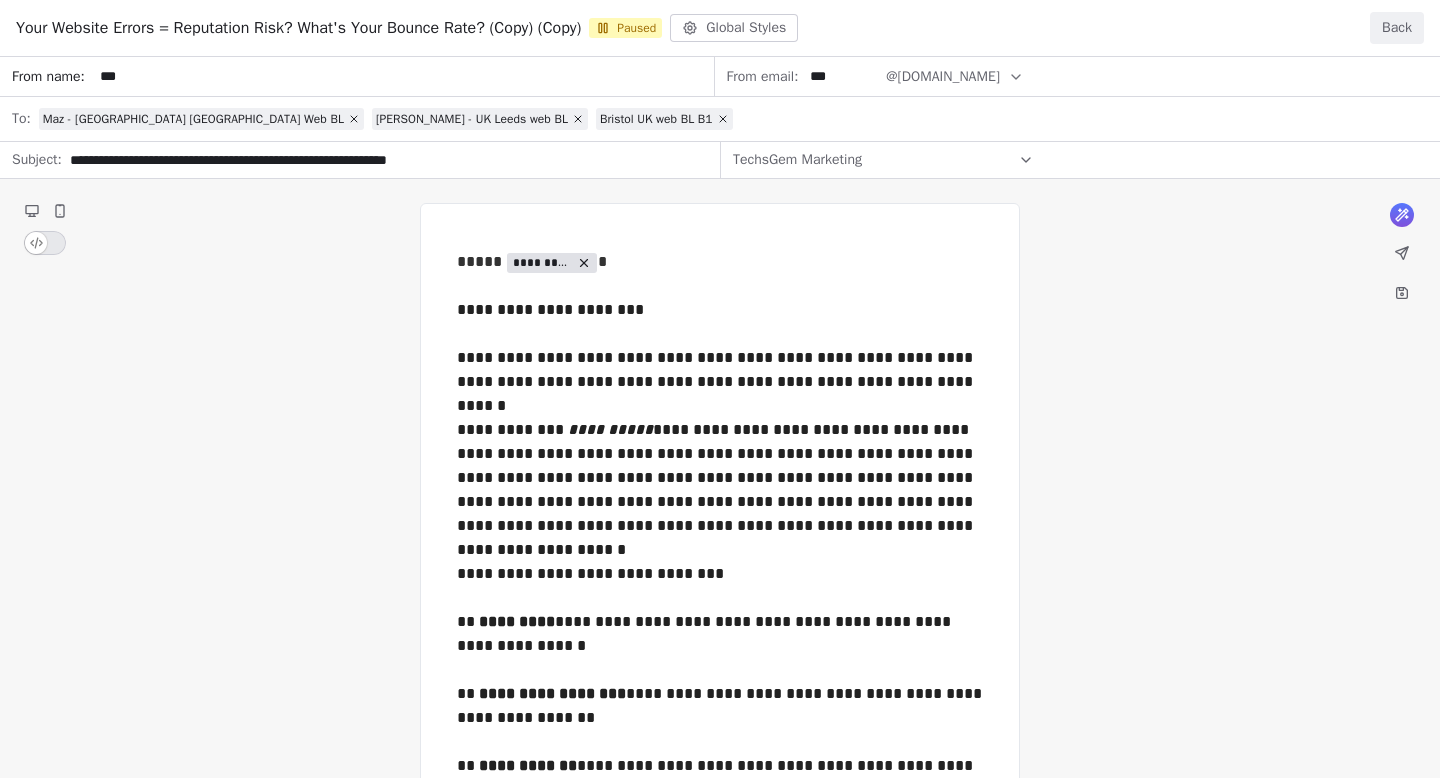 click on "Back" at bounding box center (1397, 28) 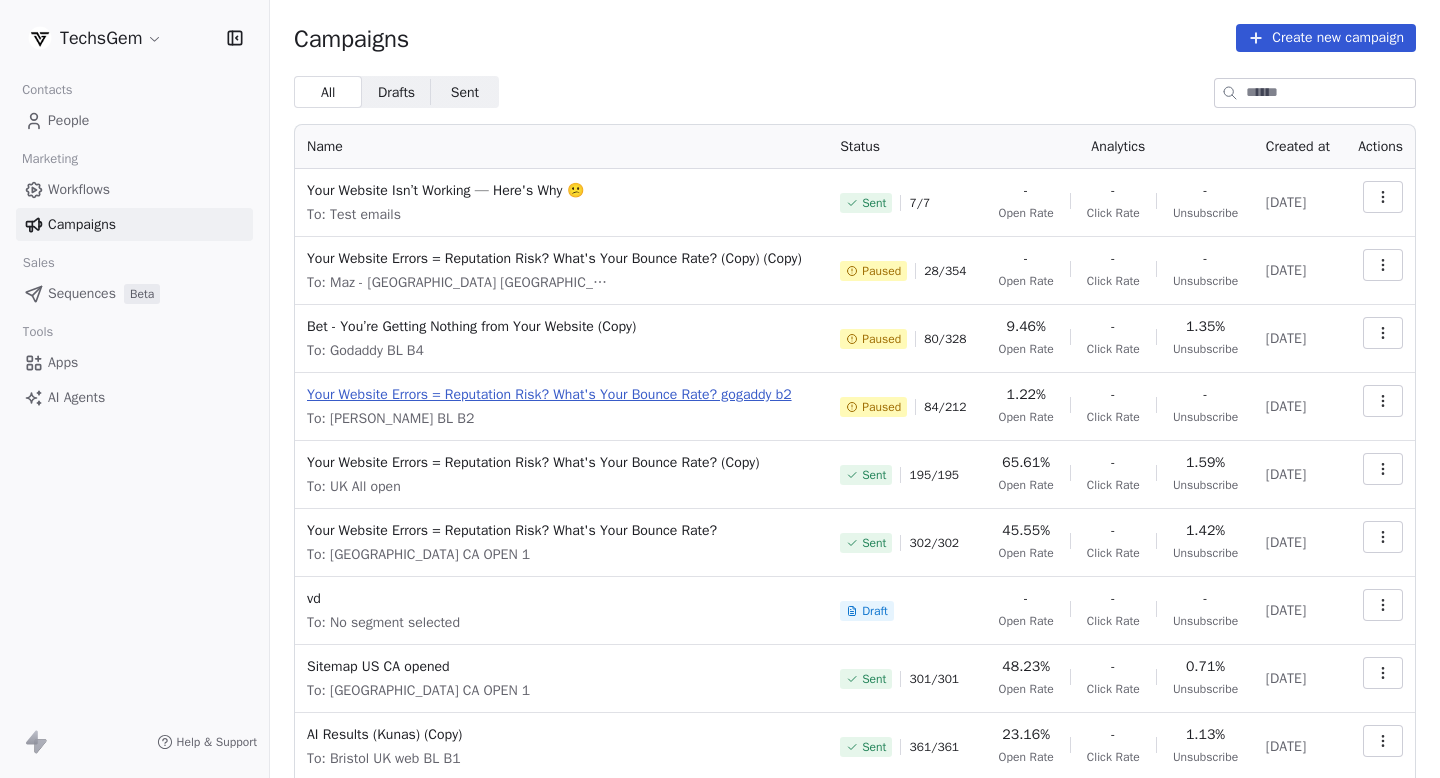 click on "Your Website Errors = Reputation Risk? What's Your Bounce Rate? gogaddy b2" at bounding box center (561, 395) 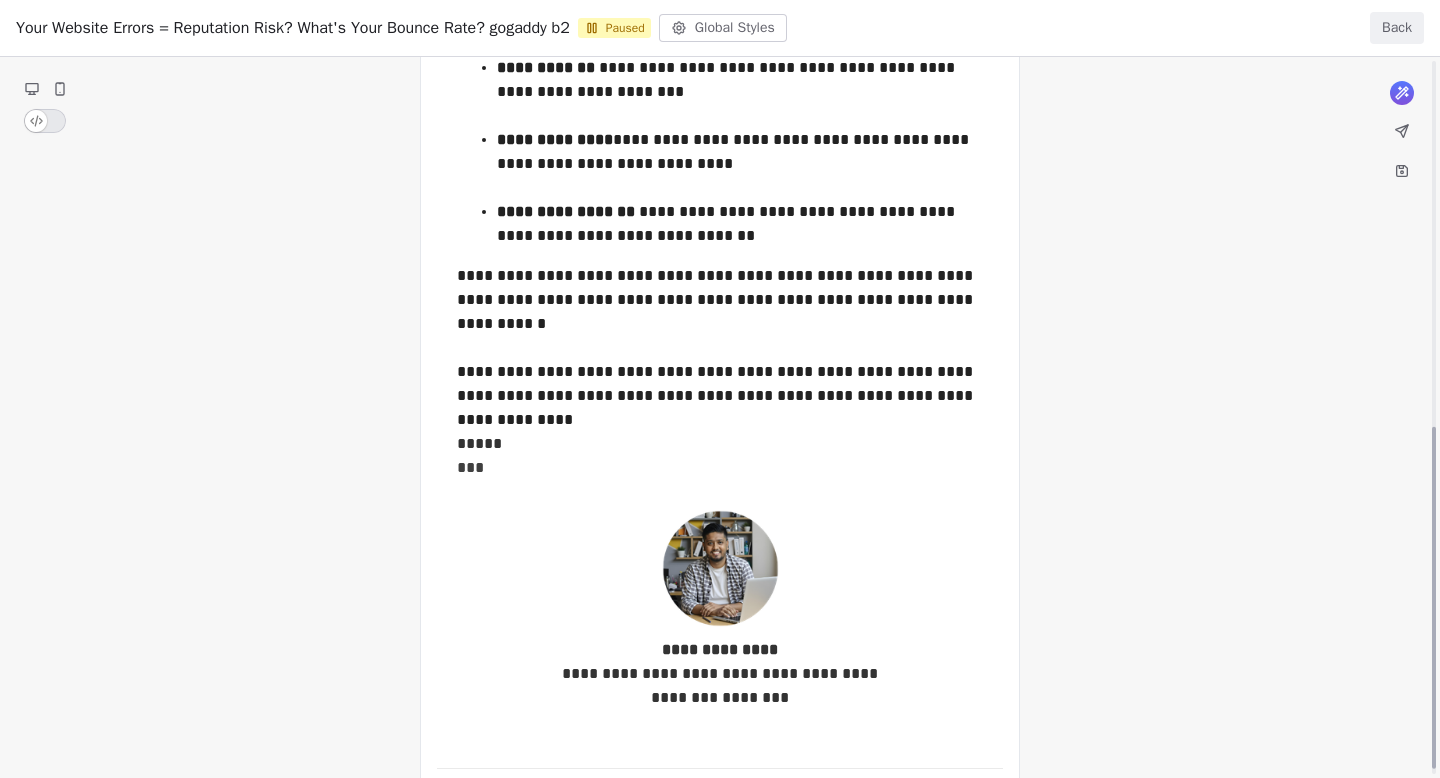 scroll, scrollTop: 780, scrollLeft: 0, axis: vertical 